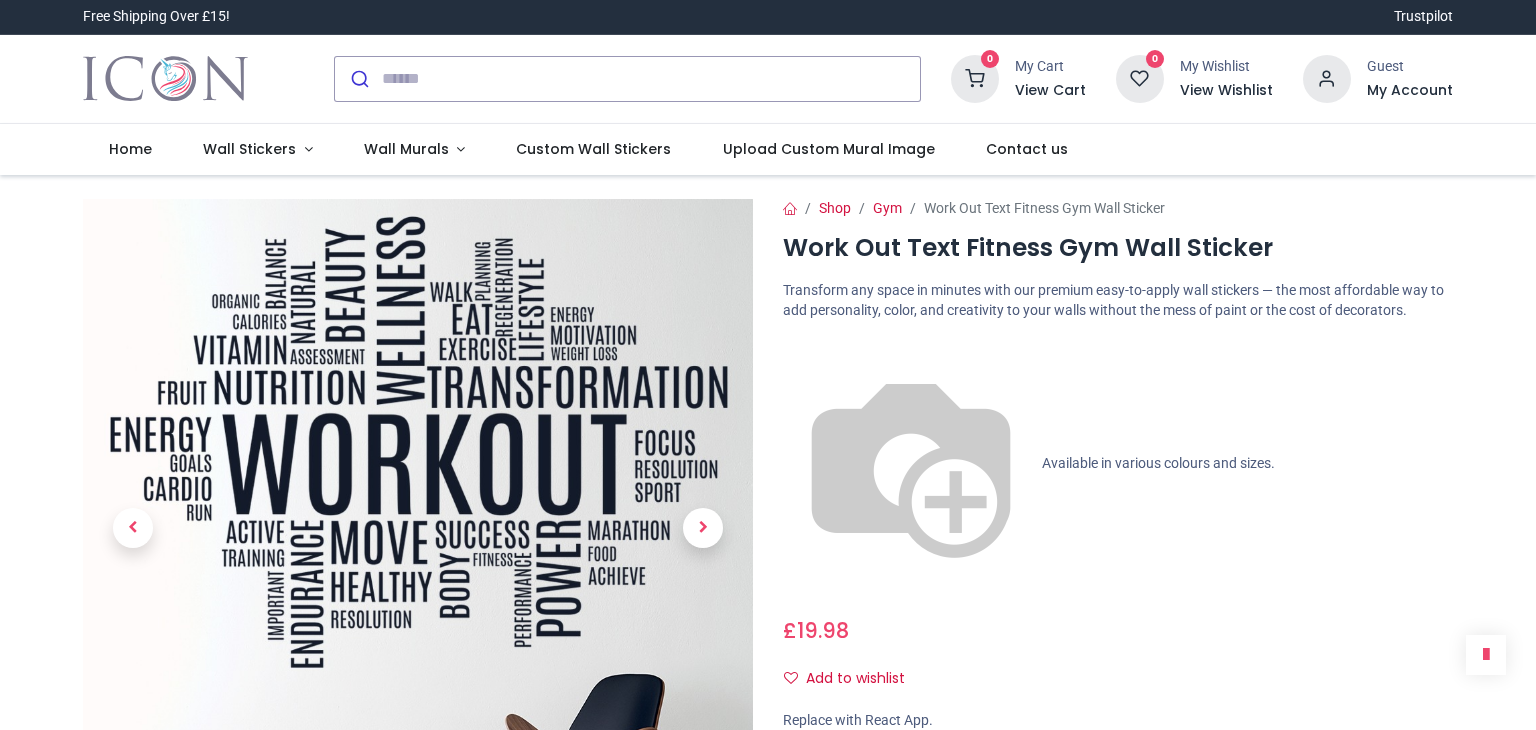 scroll, scrollTop: 0, scrollLeft: 0, axis: both 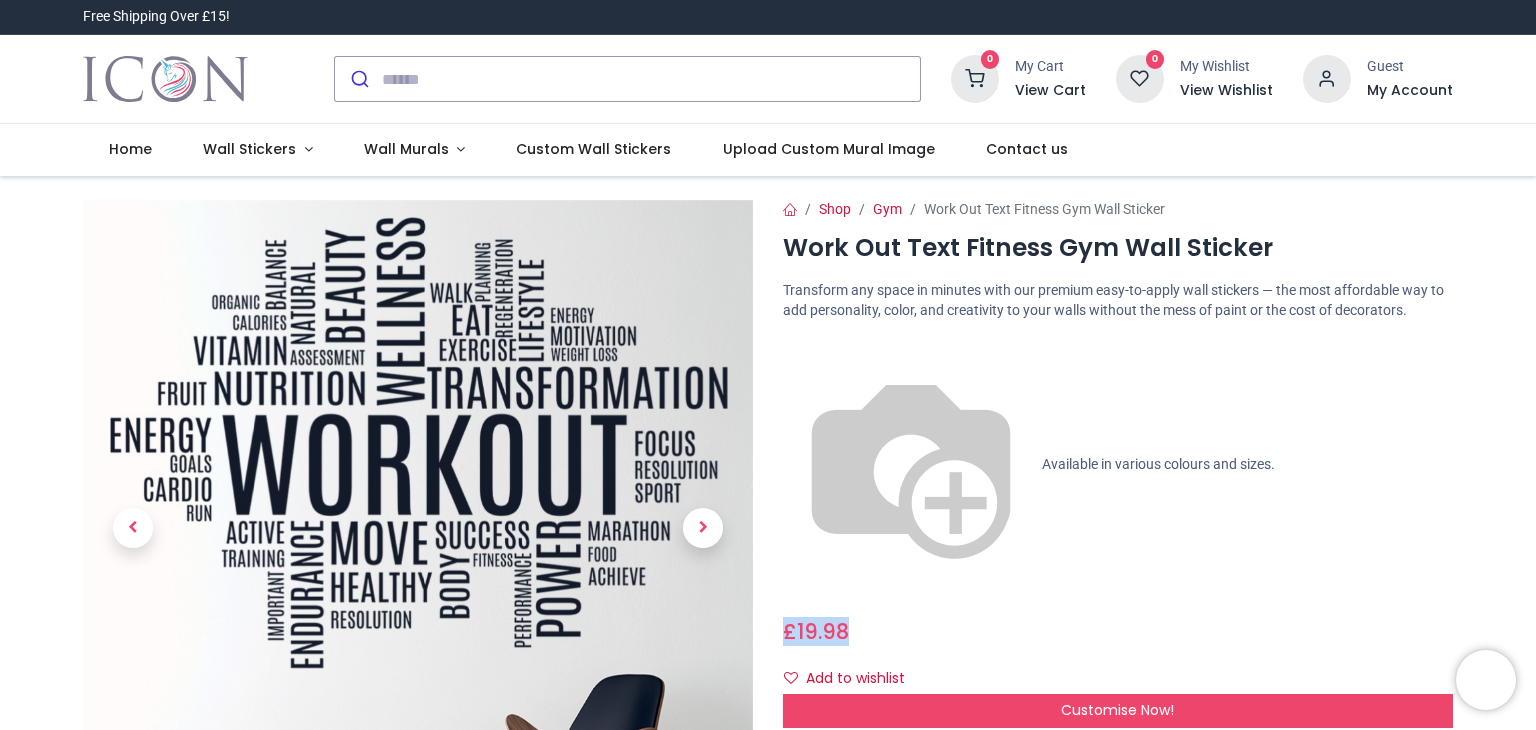 drag, startPoint x: 848, startPoint y: 397, endPoint x: 772, endPoint y: 396, distance: 76.00658 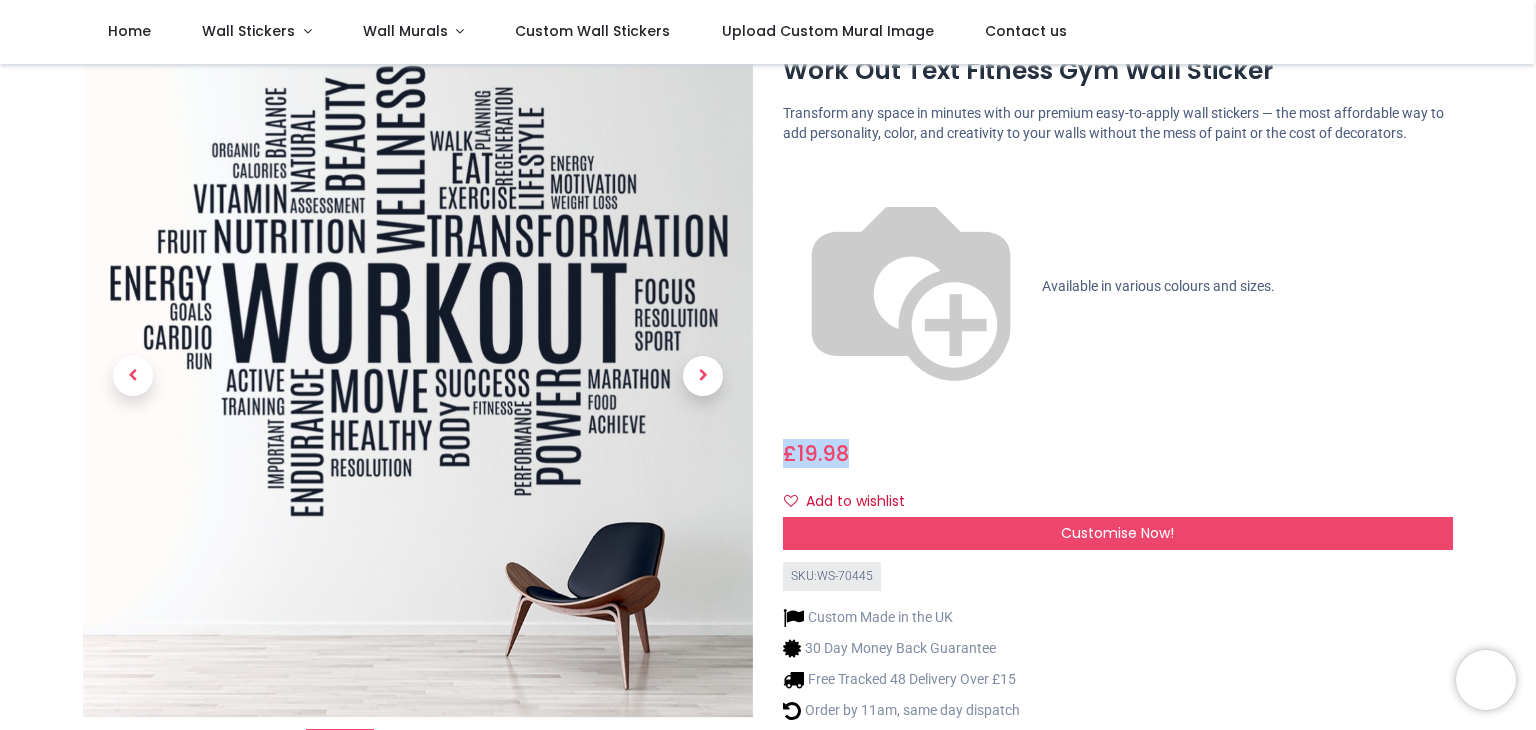 scroll, scrollTop: 100, scrollLeft: 0, axis: vertical 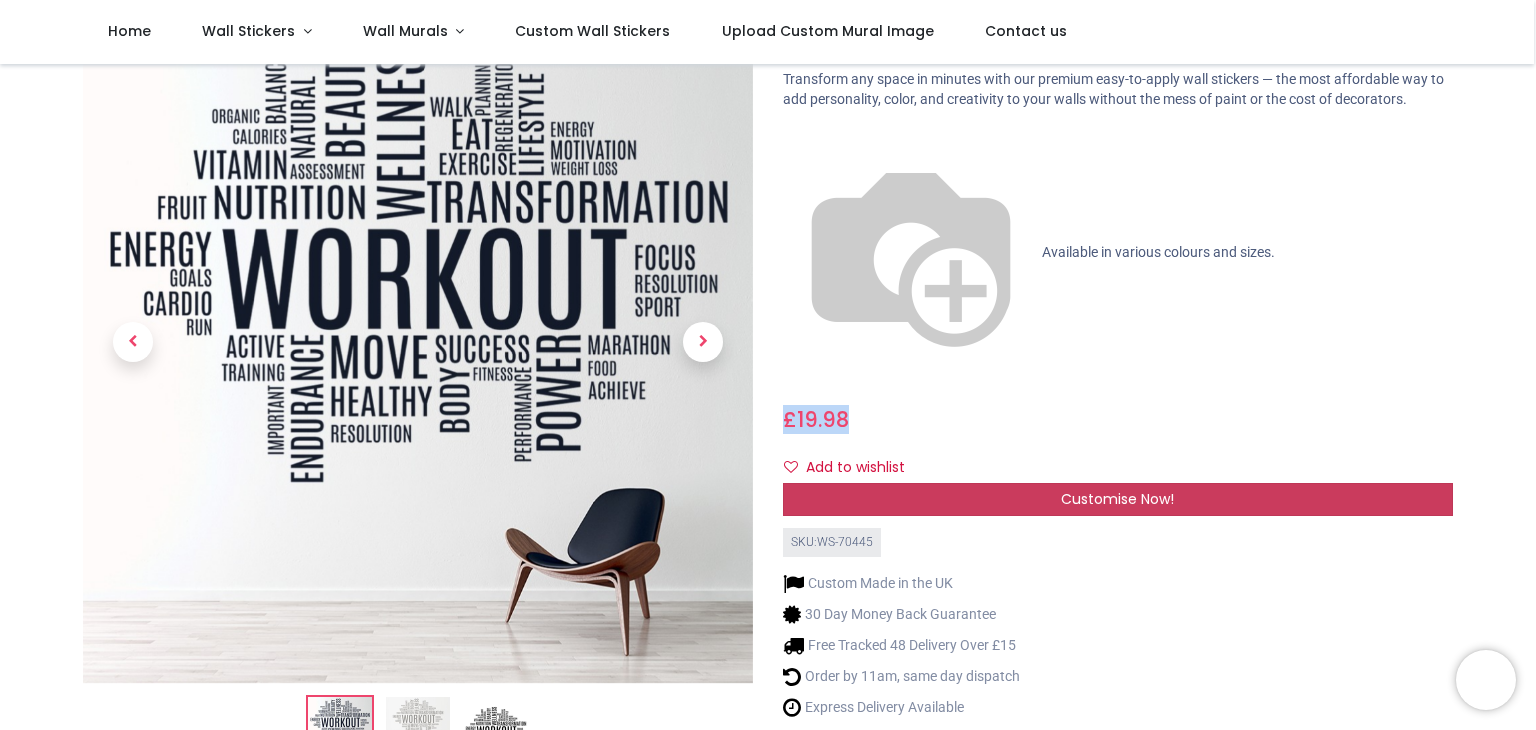 click on "Customise Now!" at bounding box center [1117, 499] 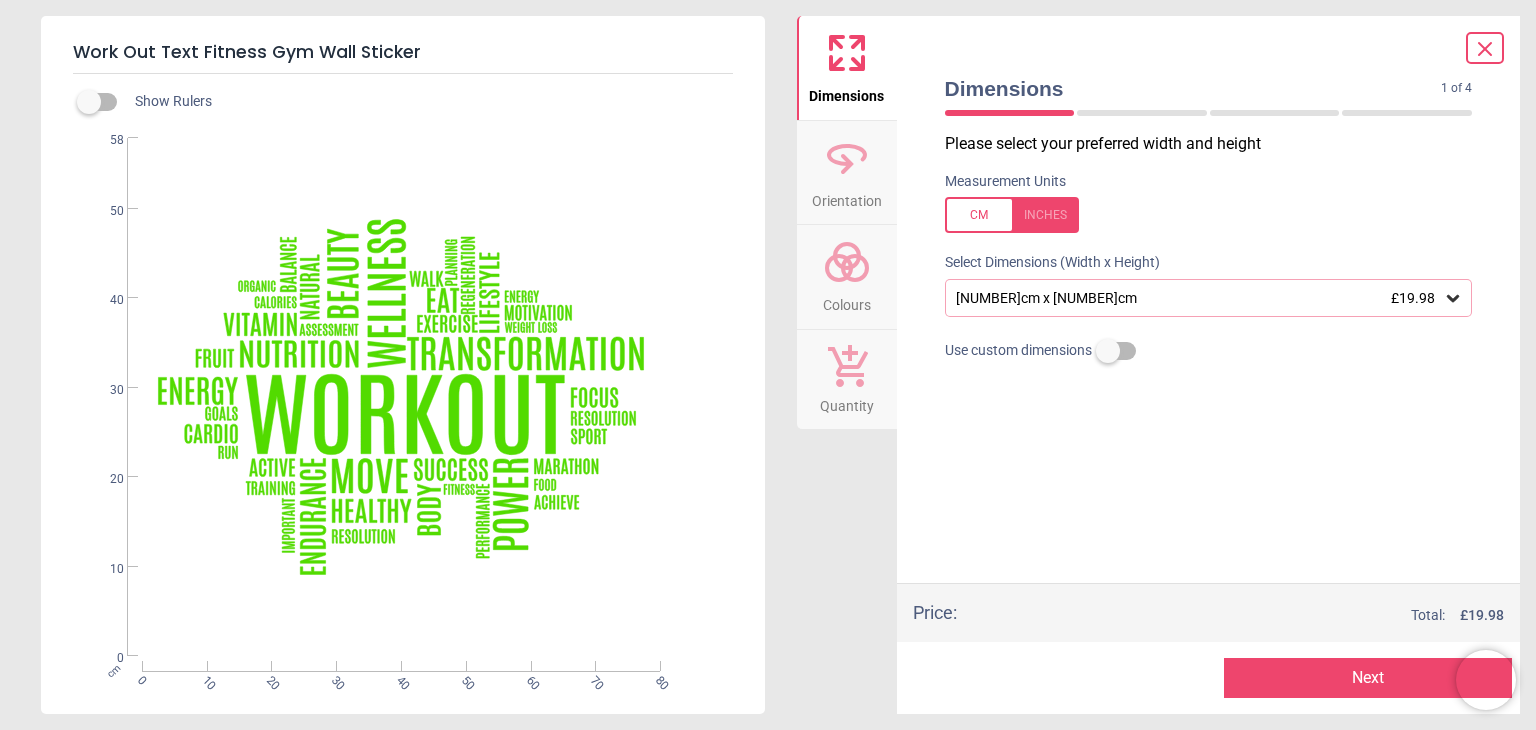 click on "[NUMBER]cm  x  [NUMBER]cm       £[PRICE]" at bounding box center [1209, 298] 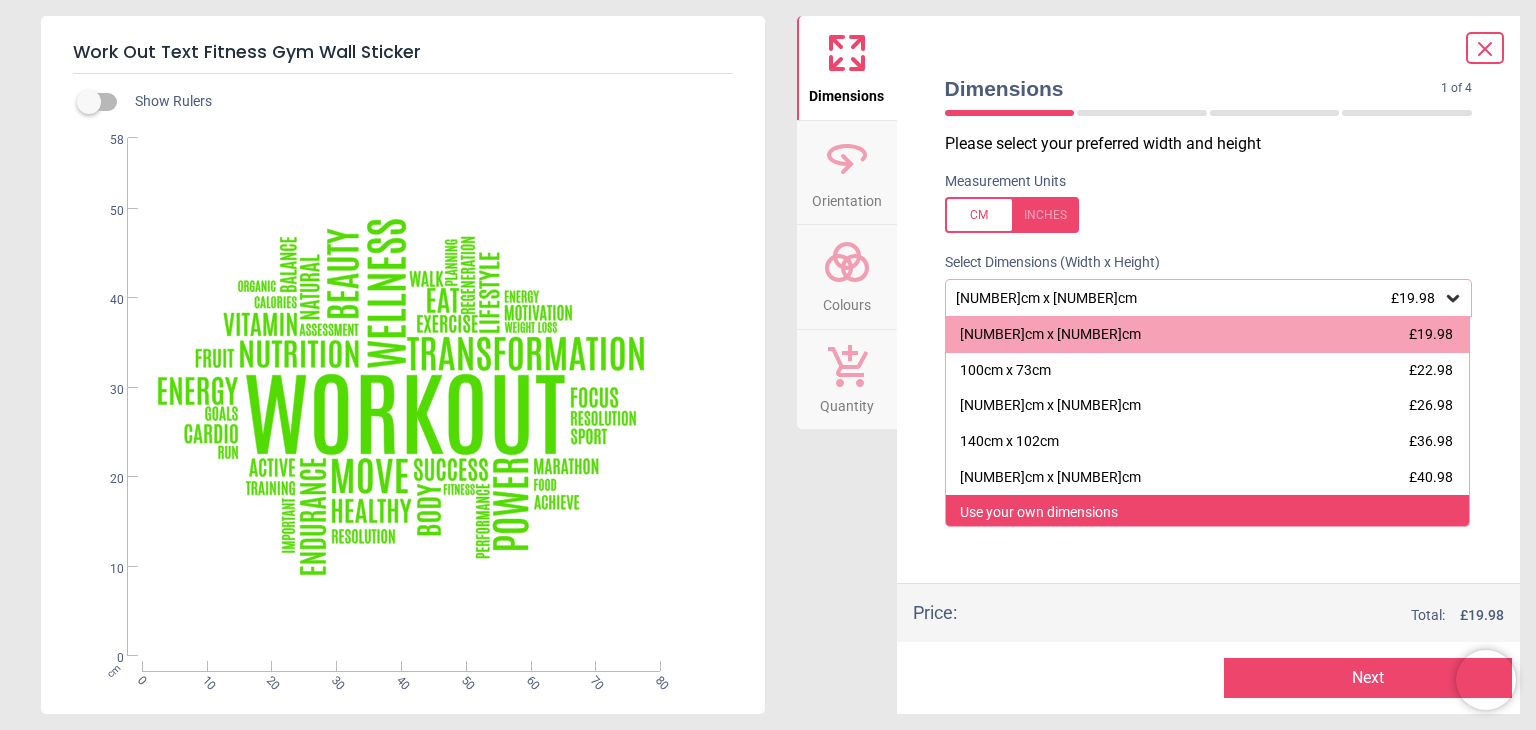 click on "Use your own dimensions" at bounding box center (1208, 513) 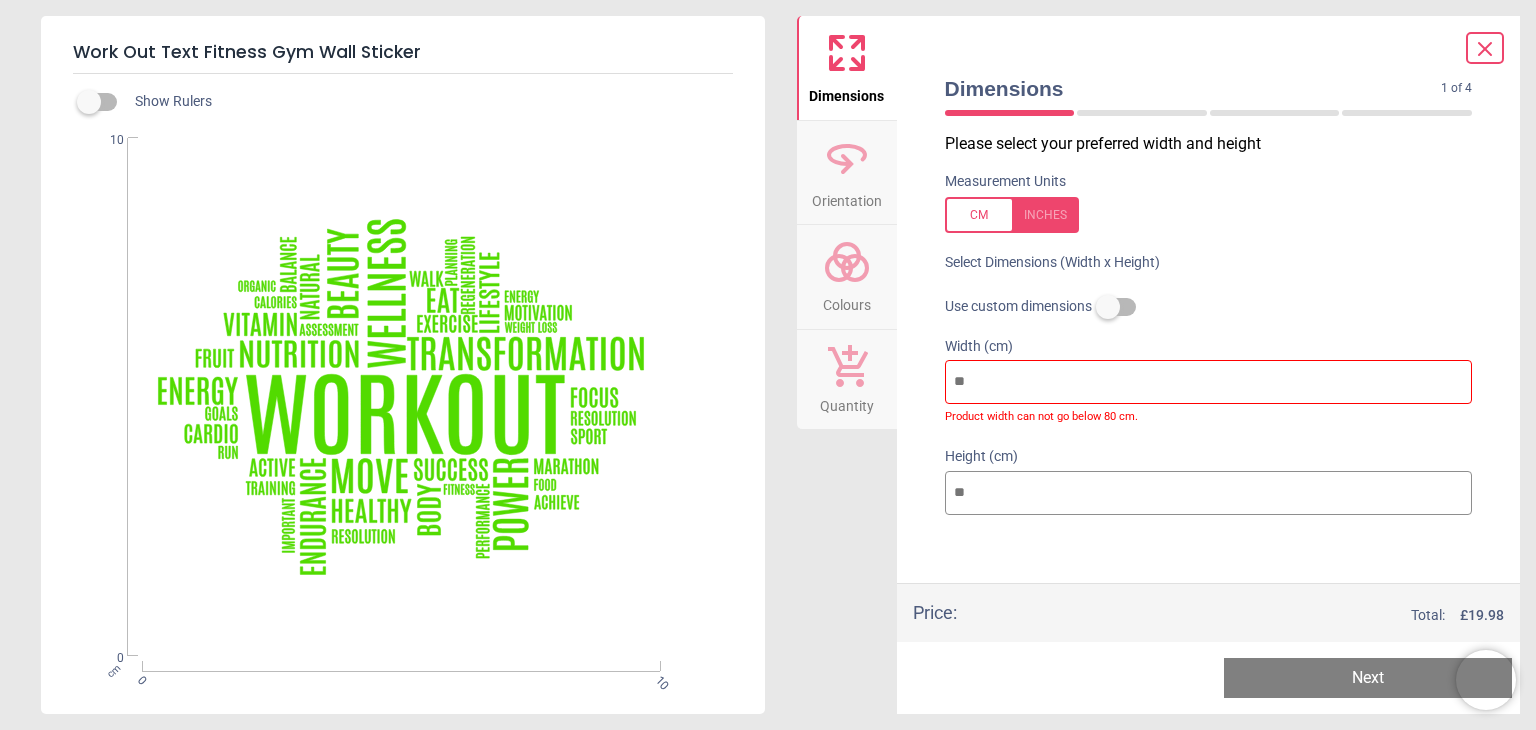 drag, startPoint x: 1023, startPoint y: 384, endPoint x: 886, endPoint y: 381, distance: 137.03284 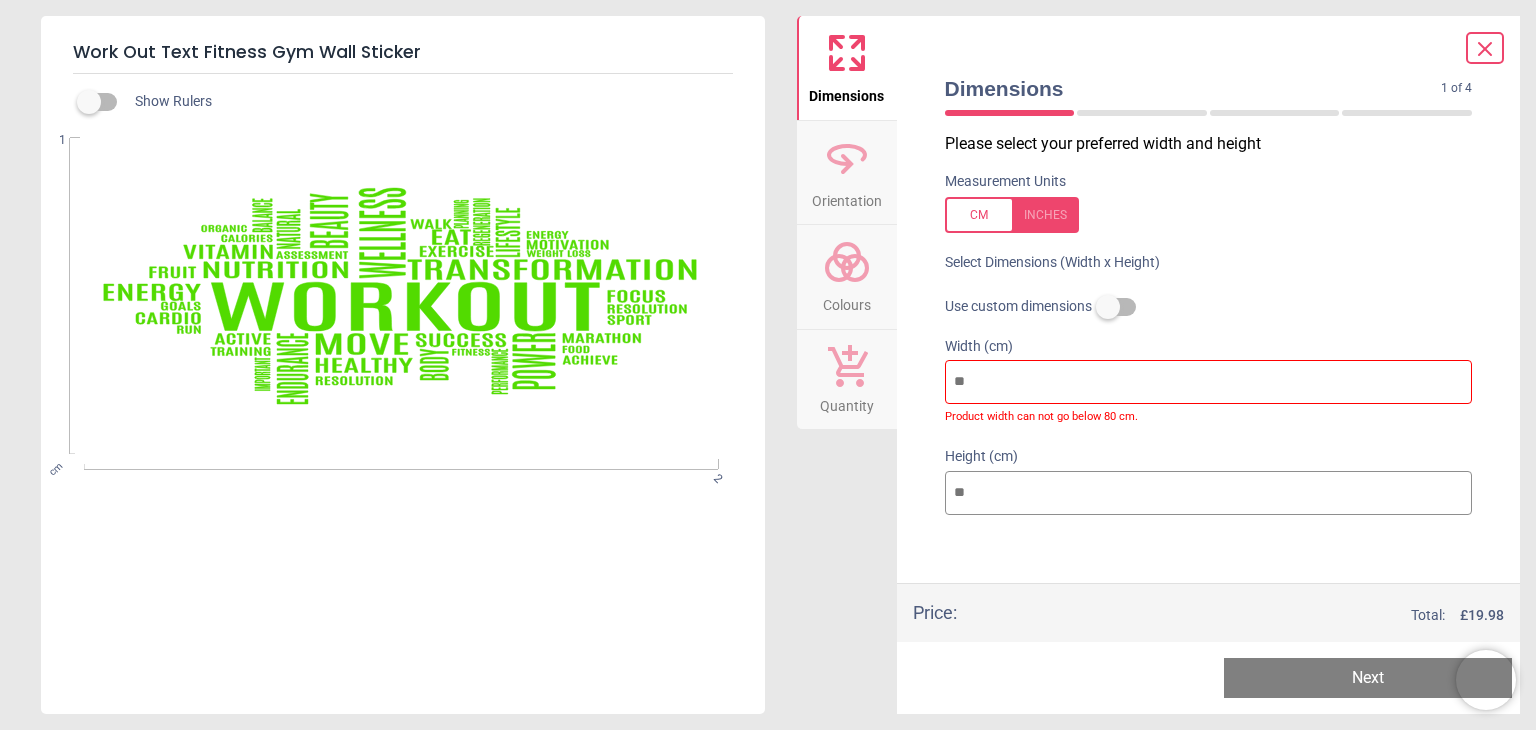 type on "**" 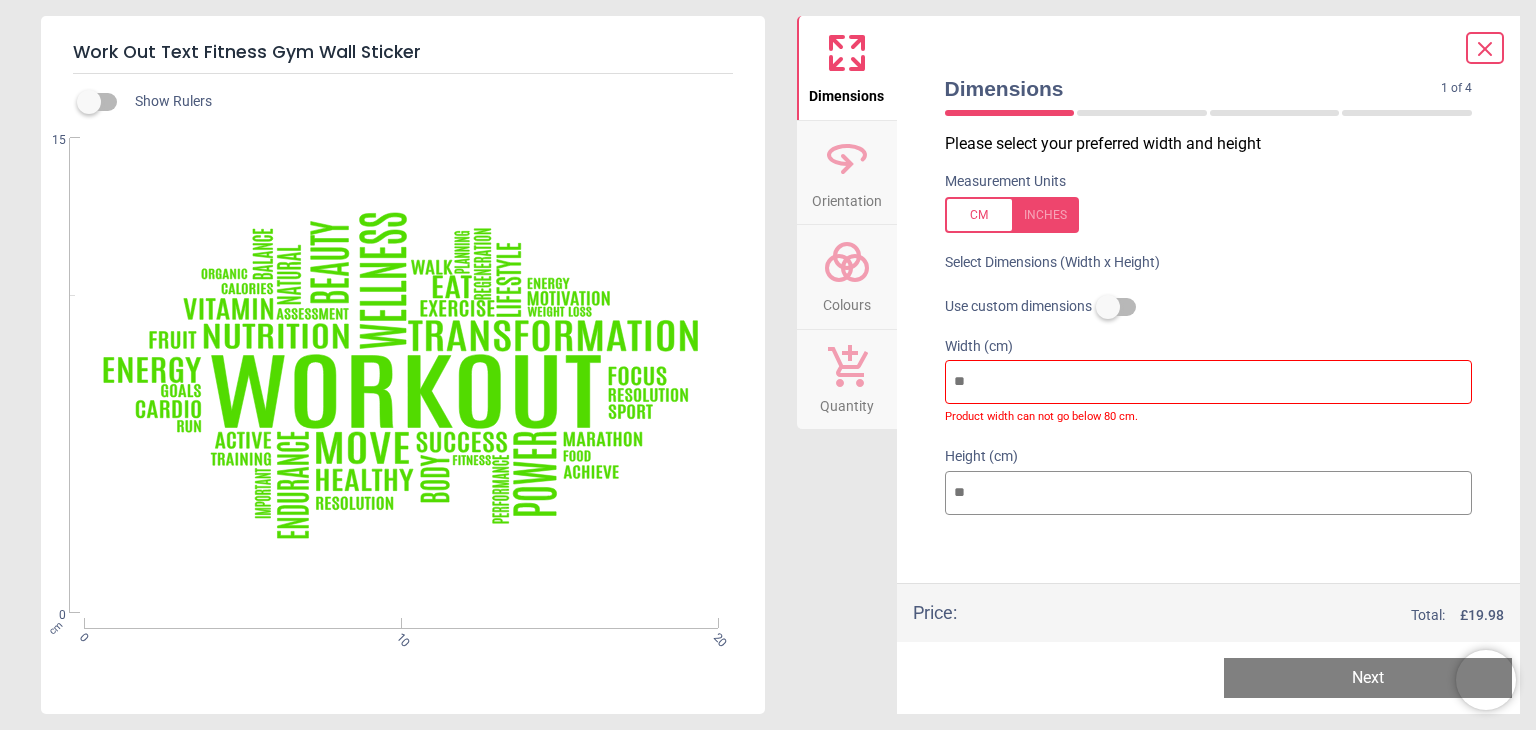 type on "***" 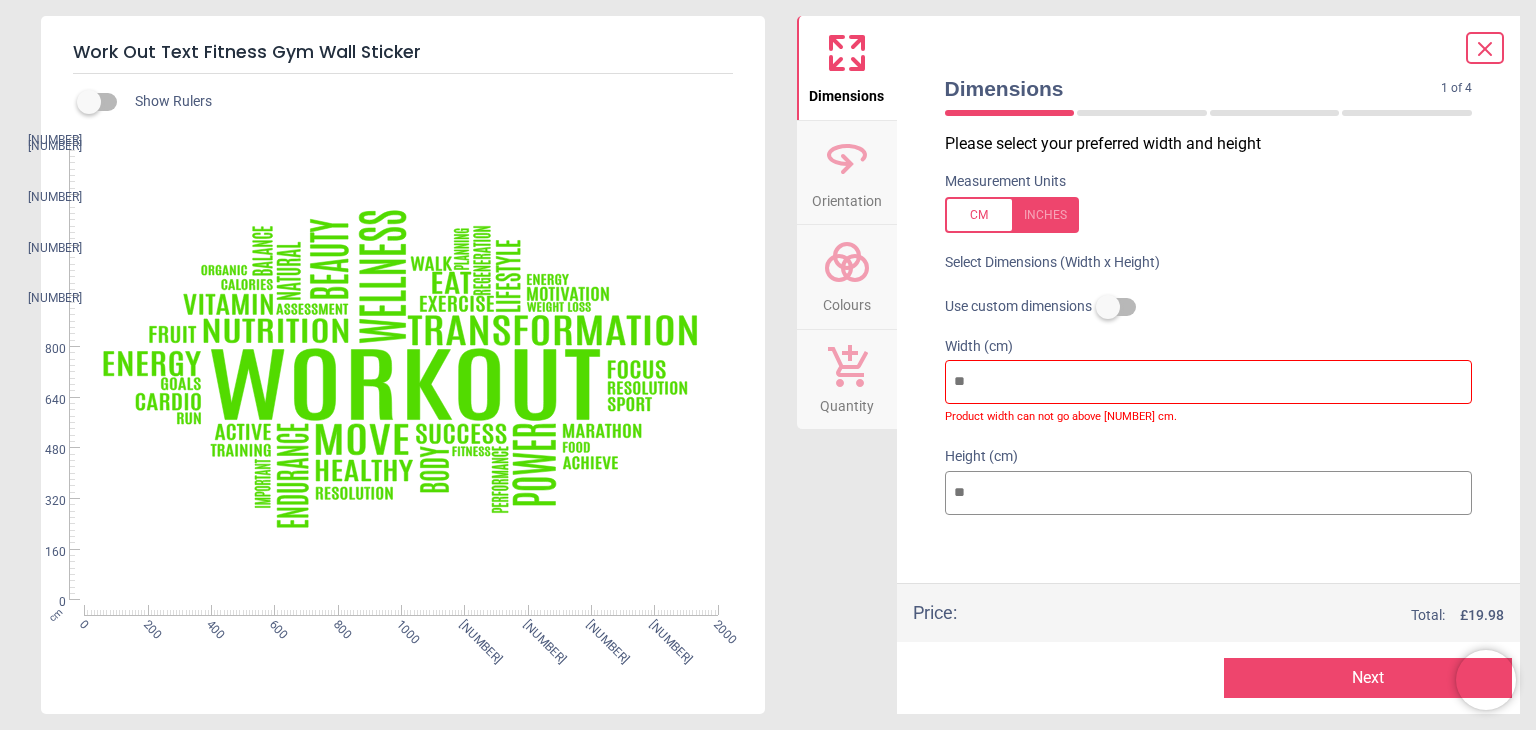 type on "****" 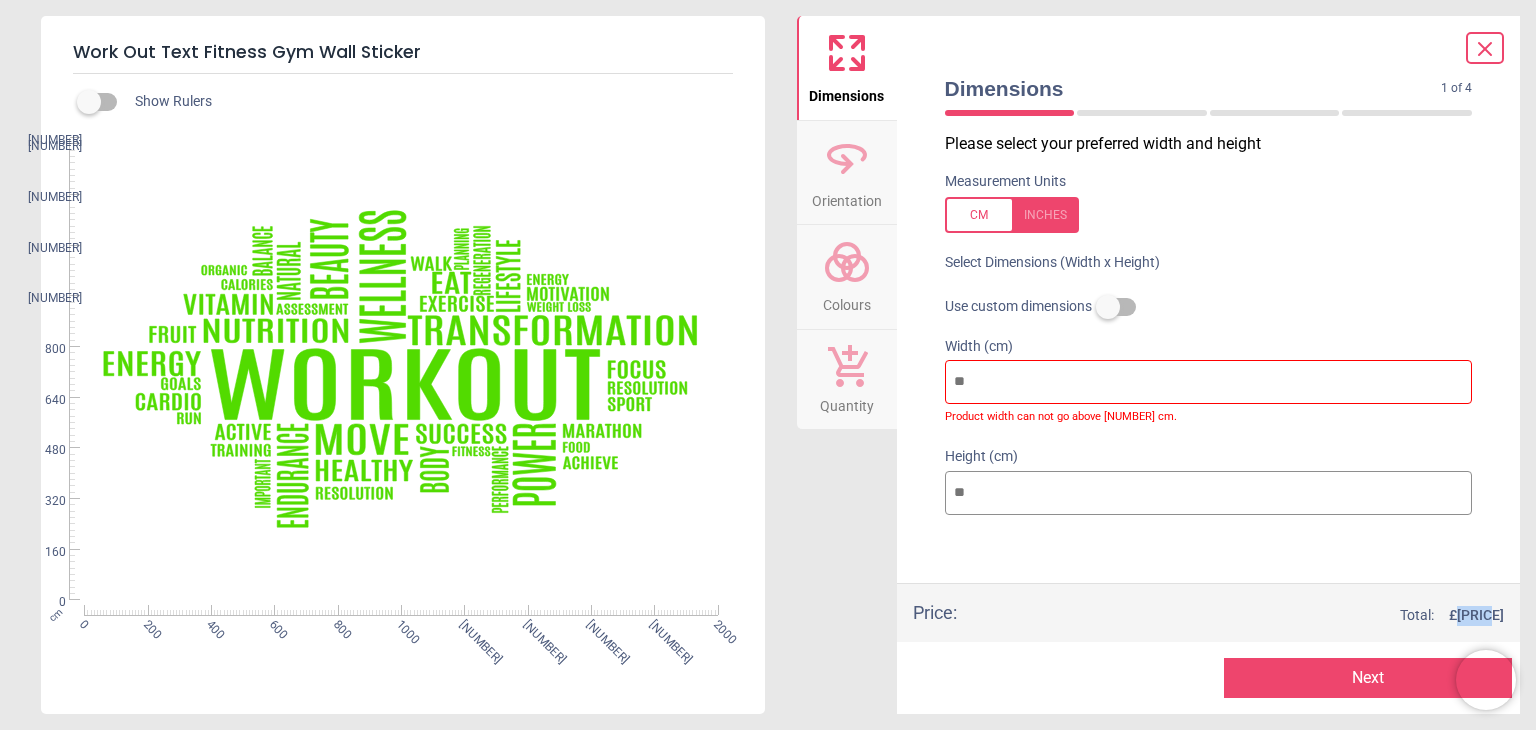drag, startPoint x: 1503, startPoint y: 621, endPoint x: 1464, endPoint y: 621, distance: 39 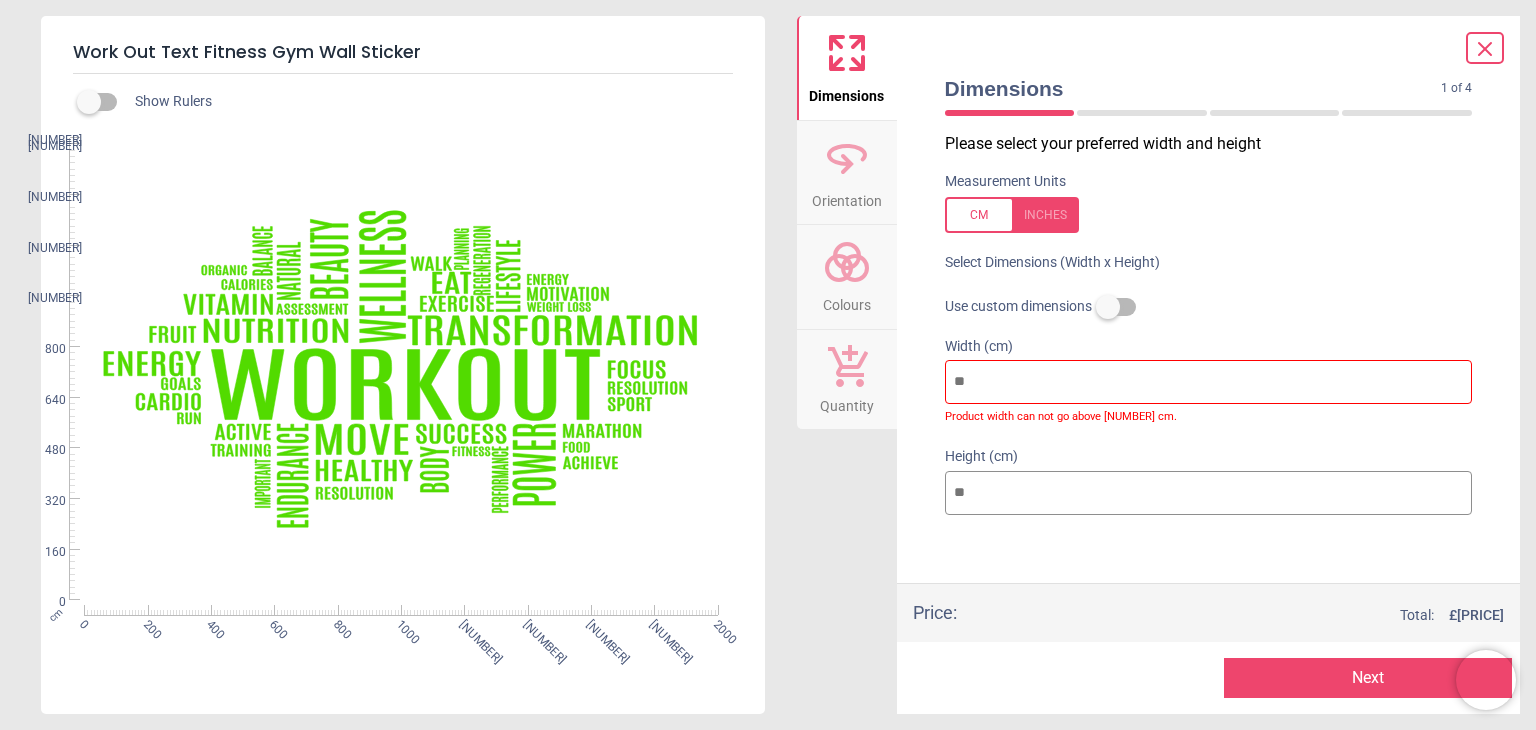 click 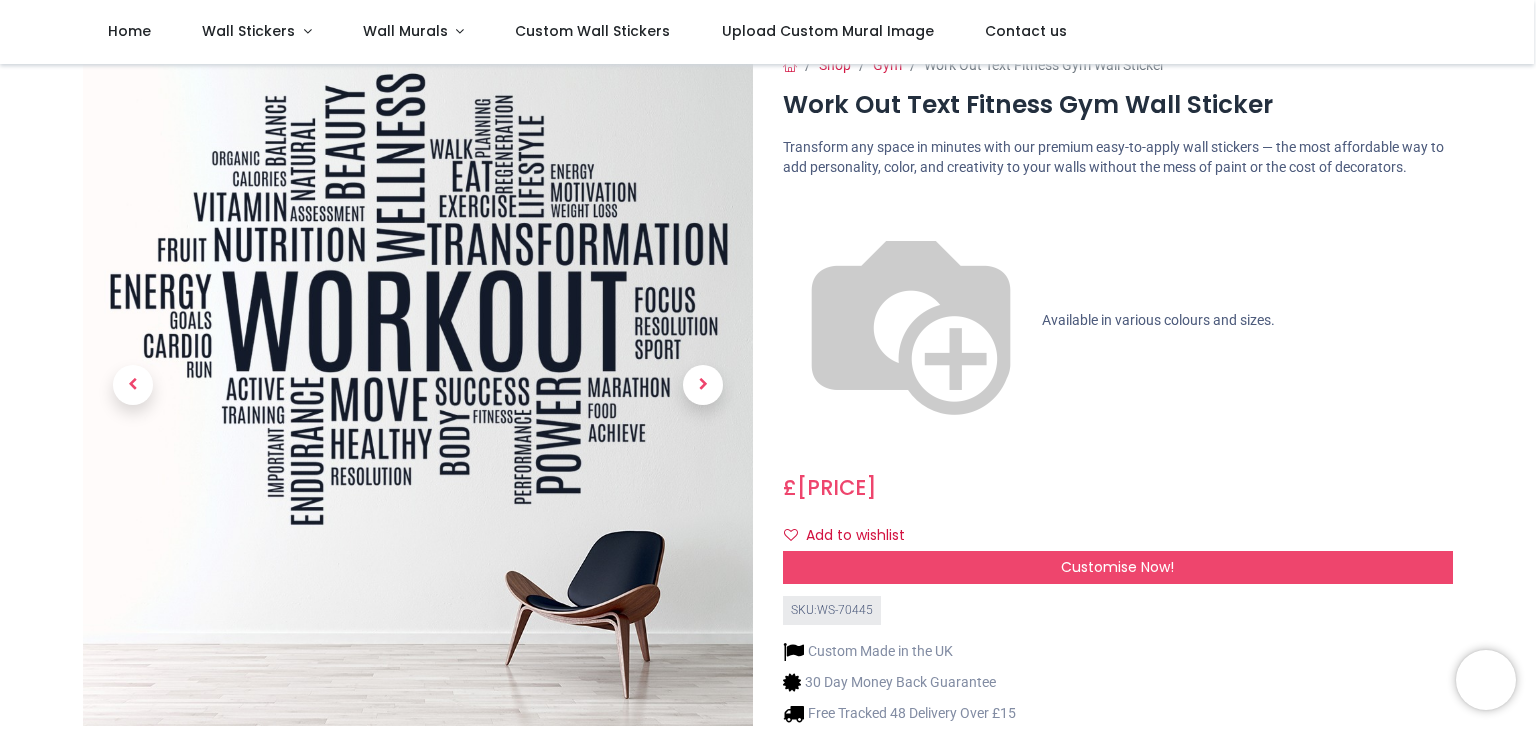 scroll, scrollTop: 0, scrollLeft: 0, axis: both 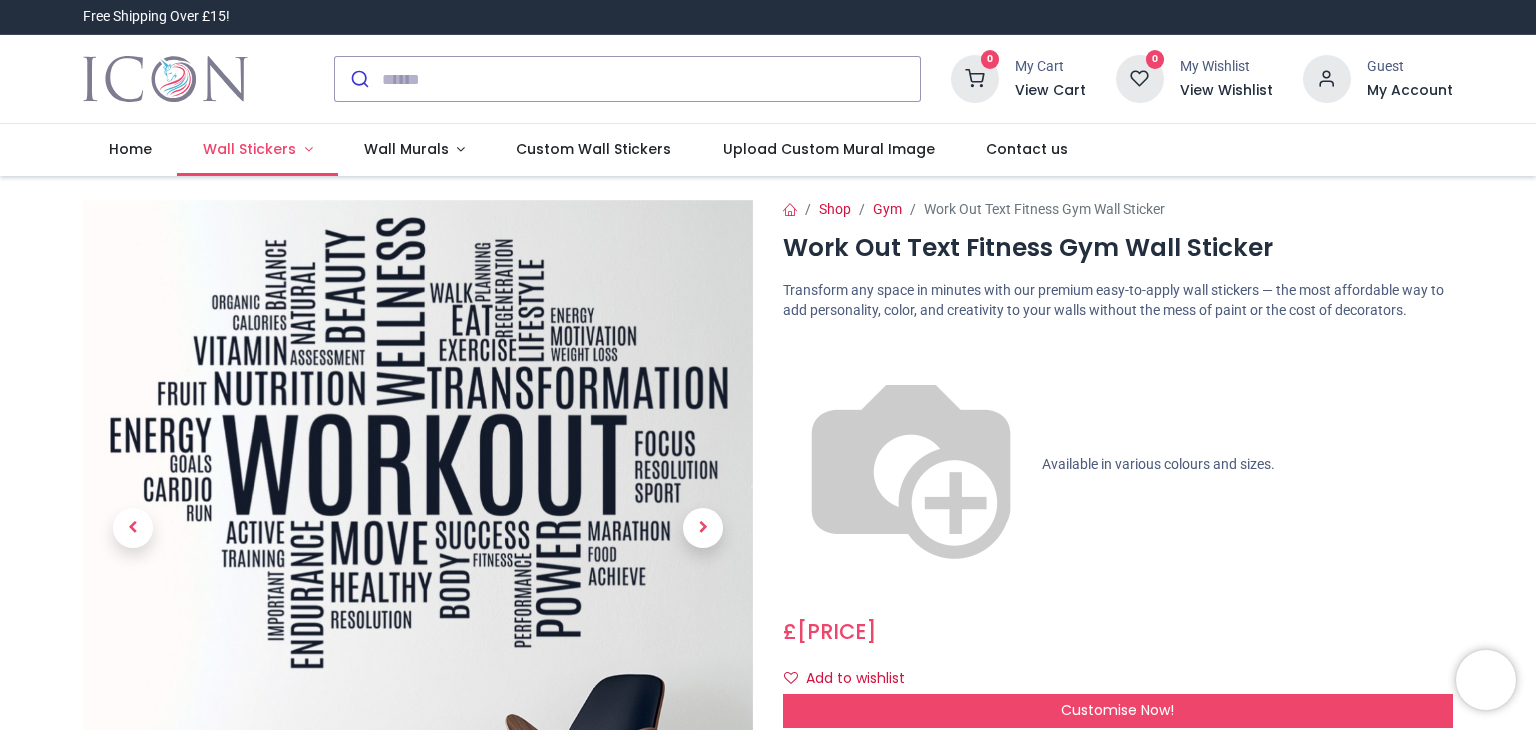 click on "Wall Stickers" at bounding box center [249, 149] 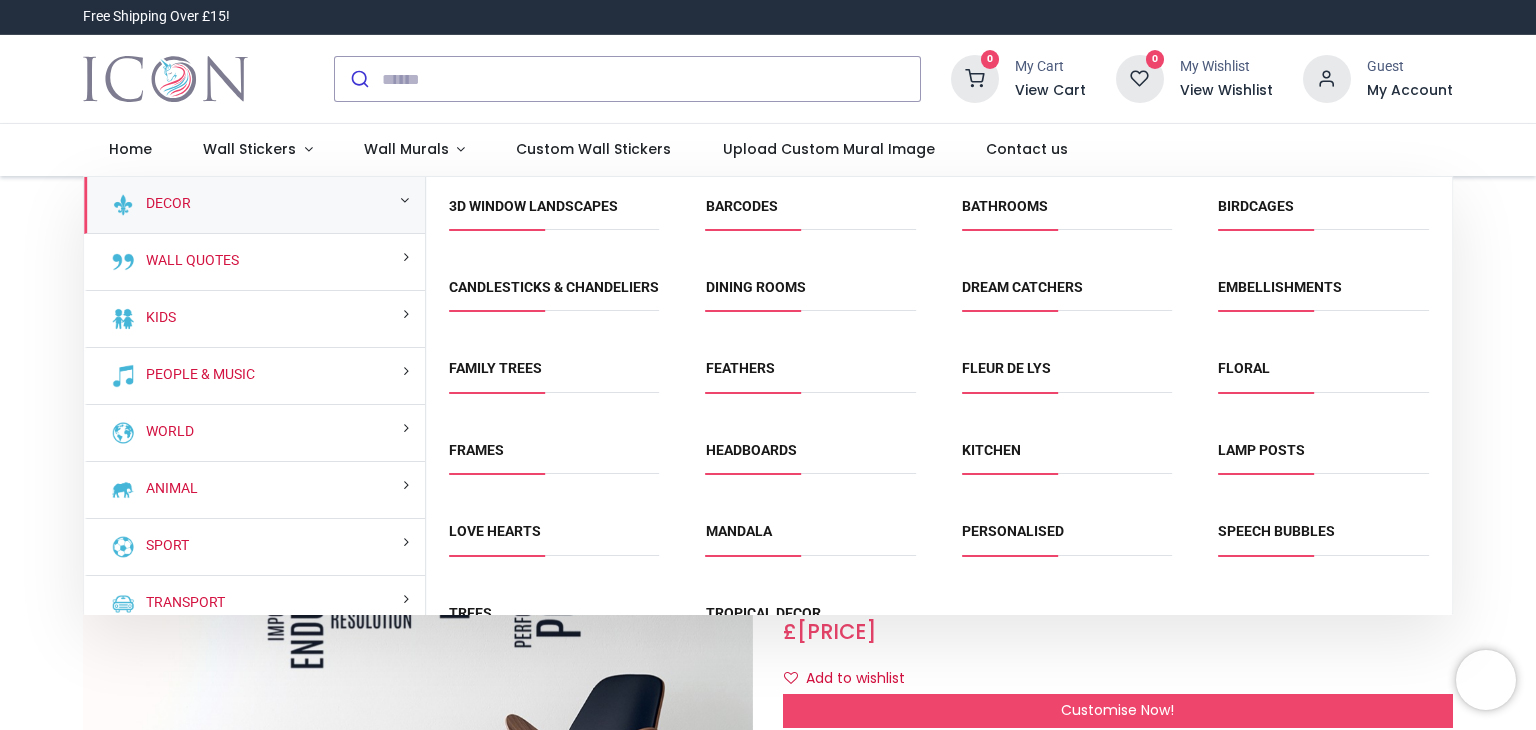 click on "Decor" at bounding box center (254, 205) 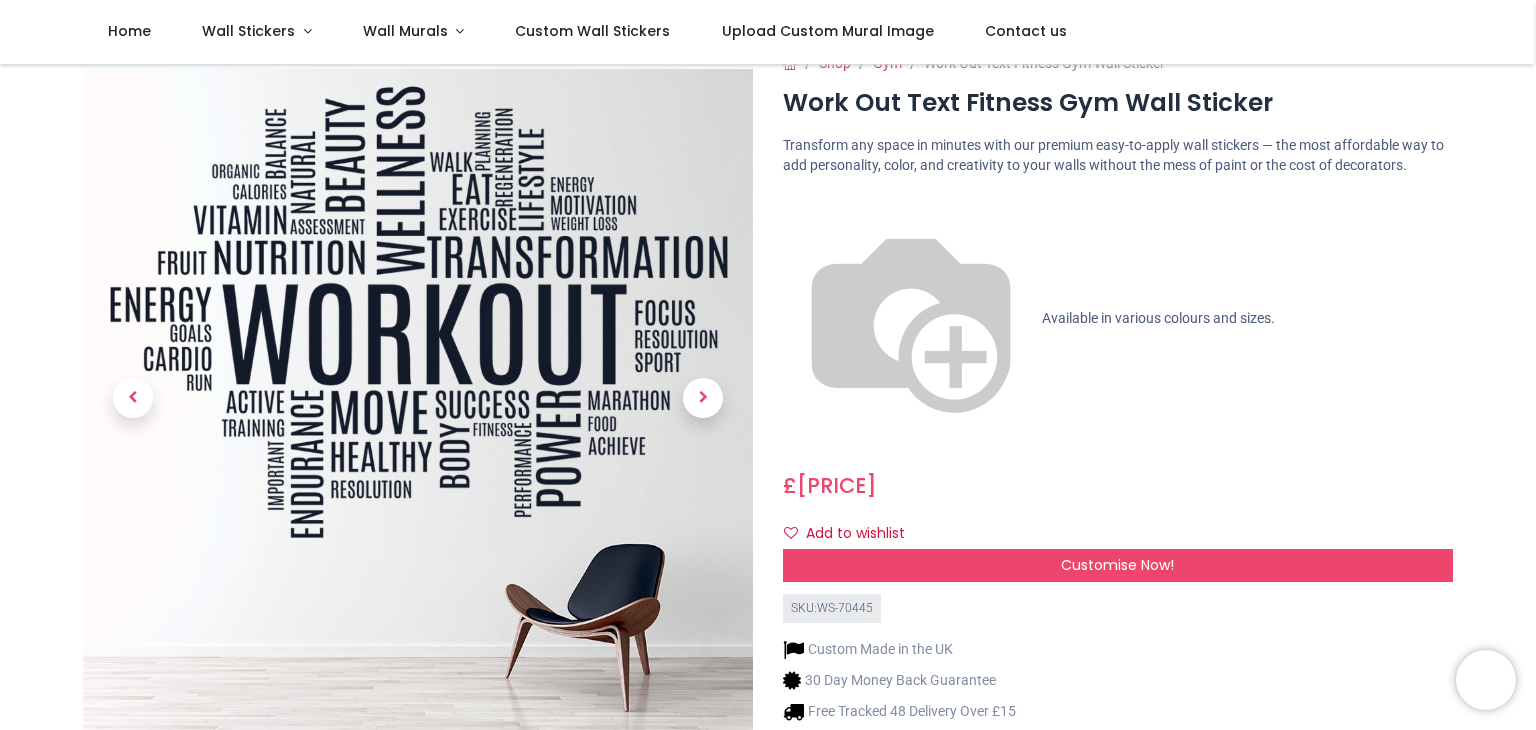 scroll, scrollTop: 0, scrollLeft: 0, axis: both 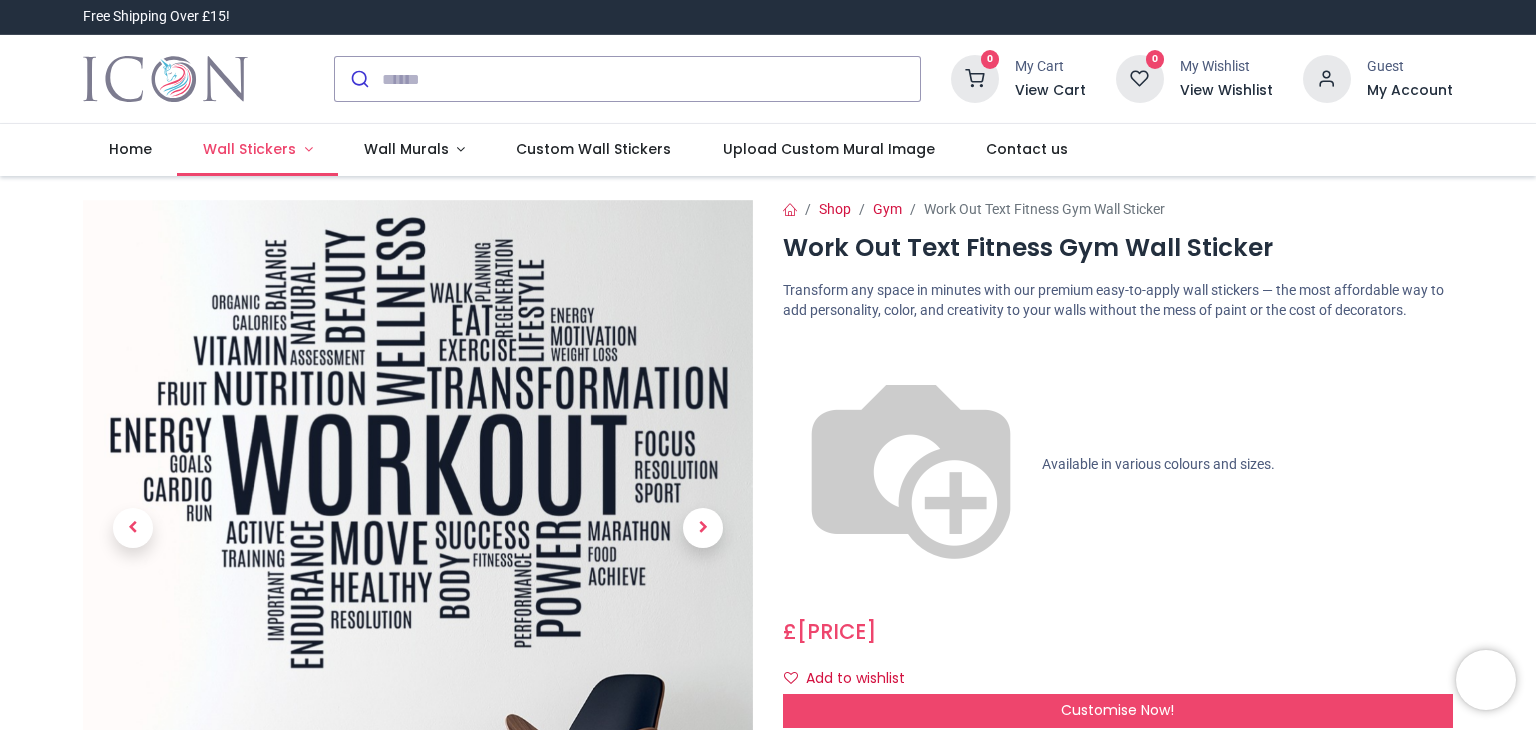 click on "Wall Stickers" at bounding box center (249, 149) 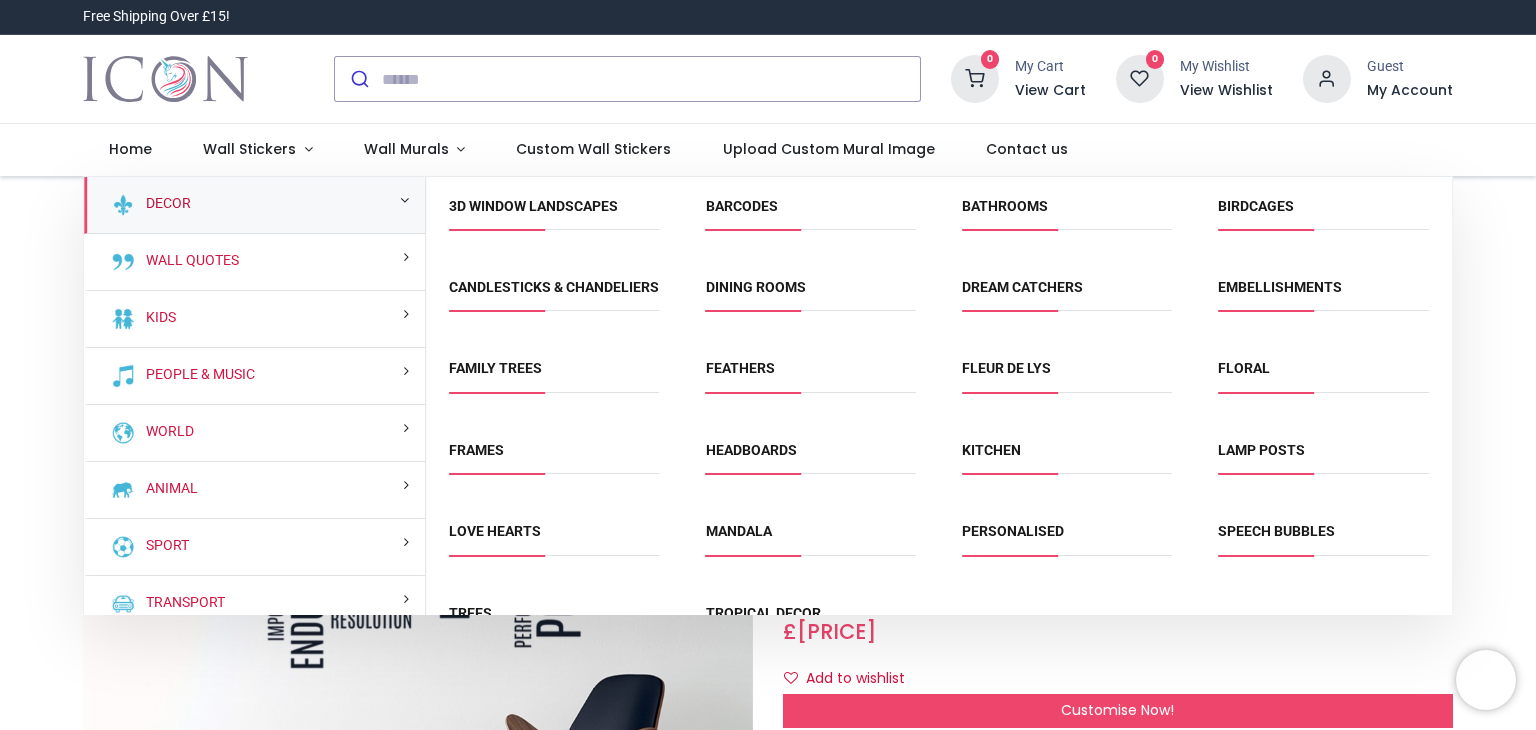 click on "Decor" at bounding box center (164, 204) 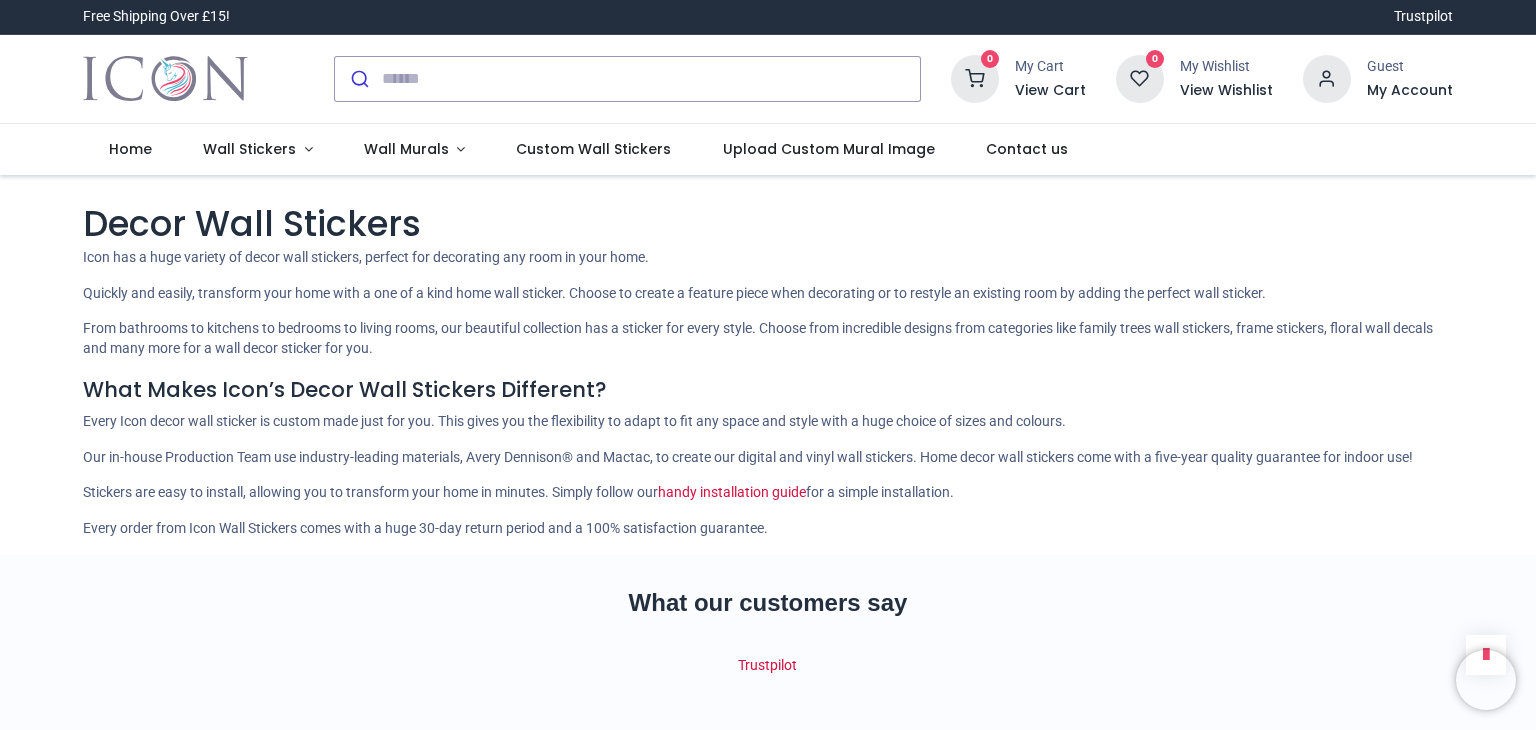 scroll, scrollTop: 0, scrollLeft: 0, axis: both 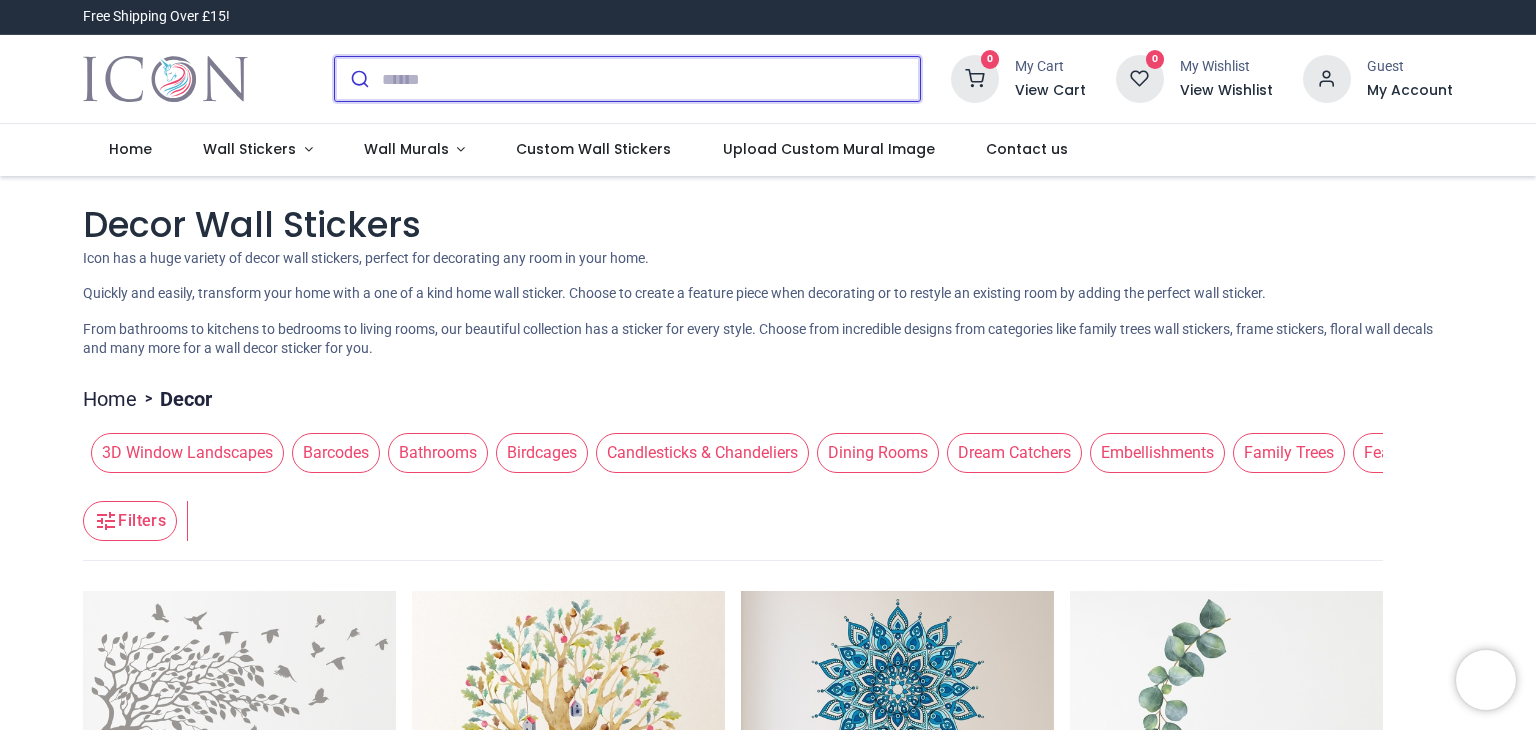 click at bounding box center (651, 79) 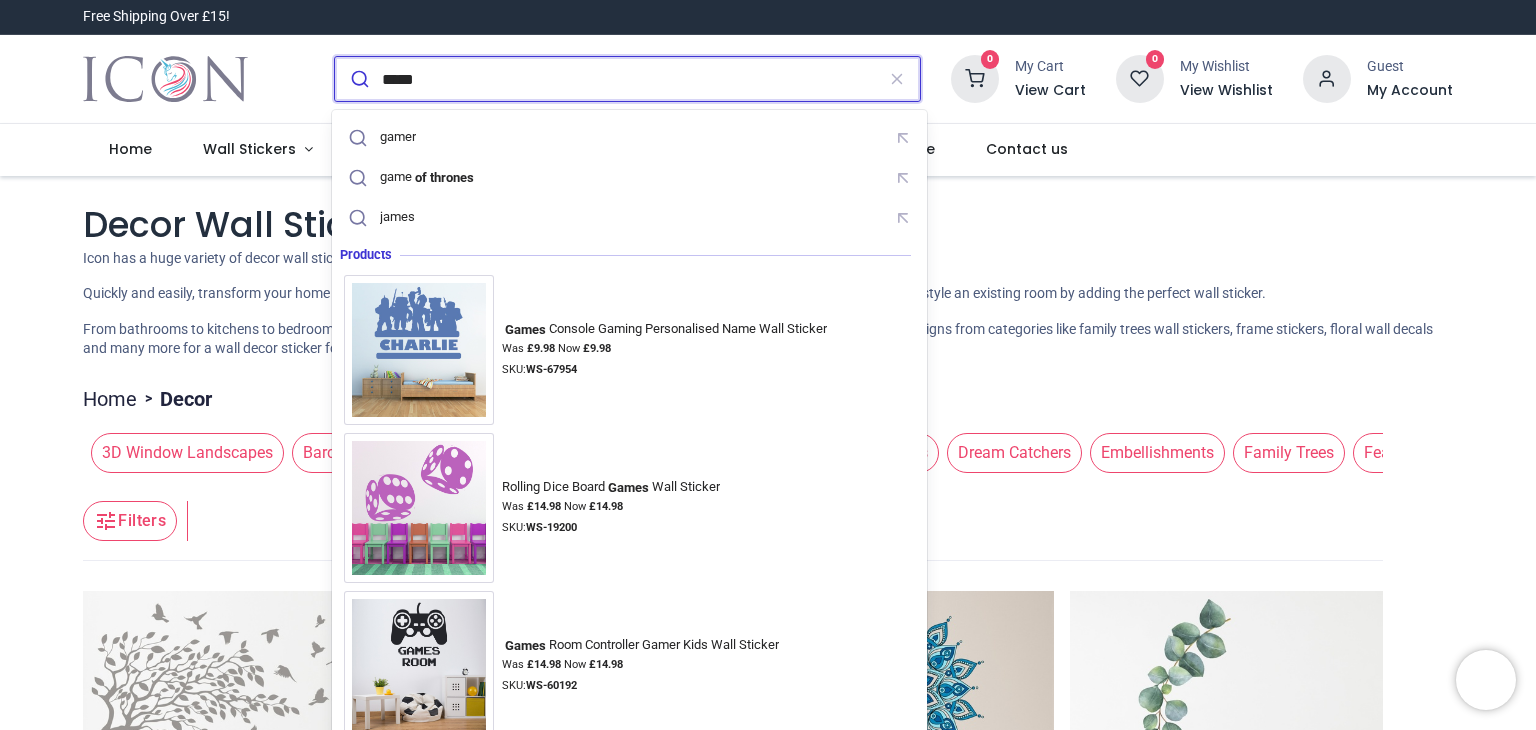 type on "*****" 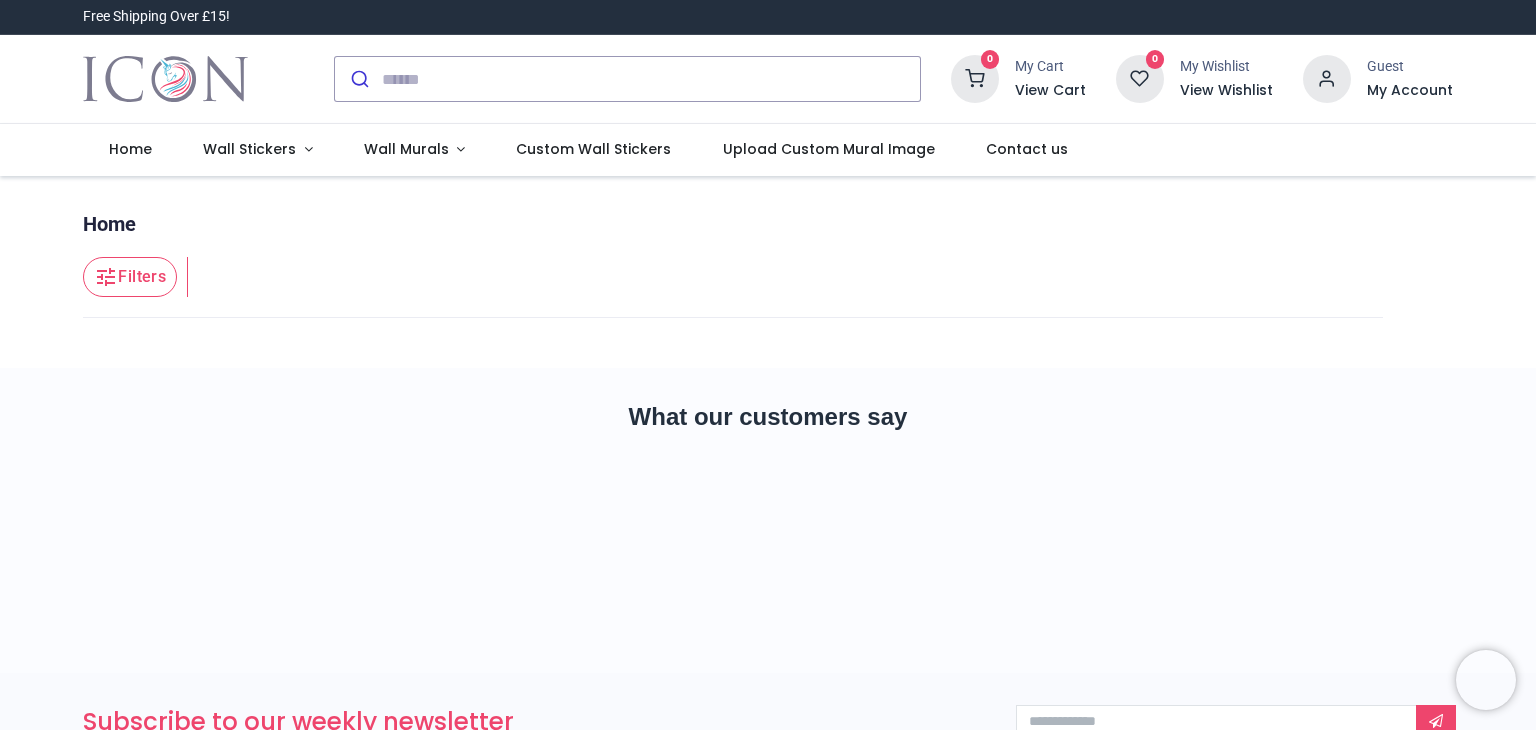 scroll, scrollTop: 0, scrollLeft: 0, axis: both 